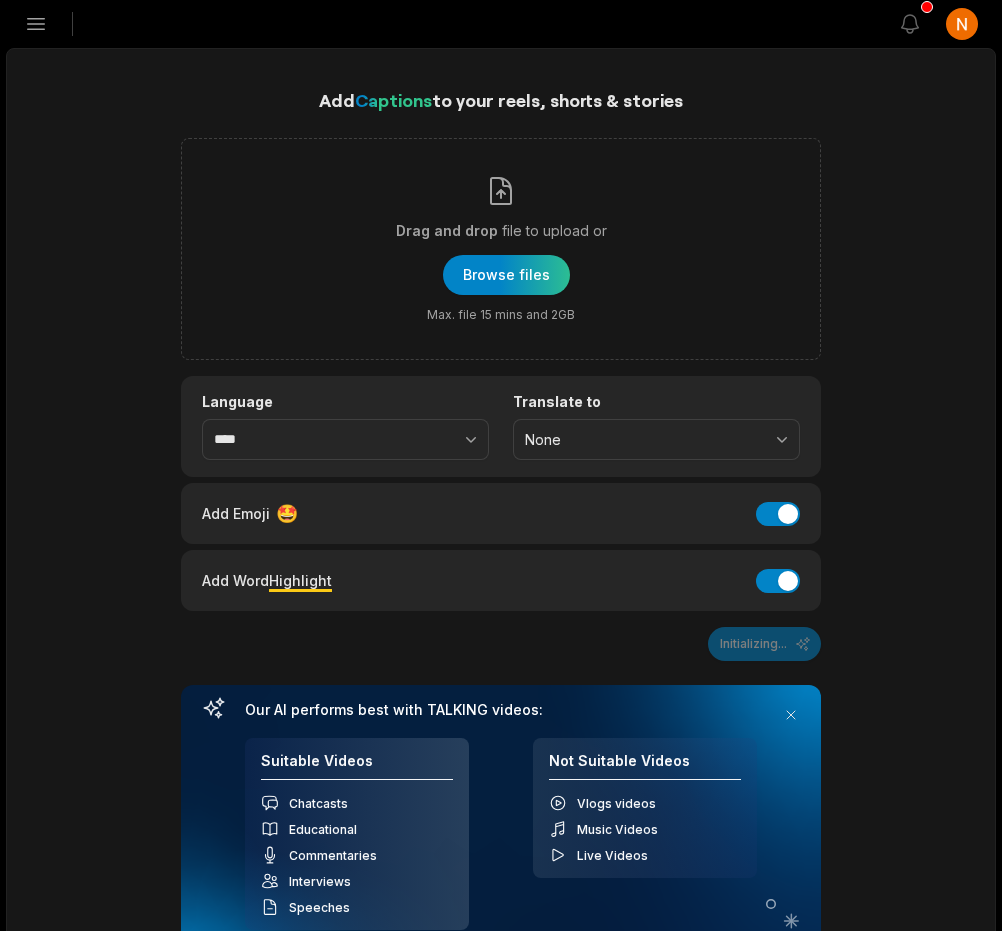 scroll, scrollTop: 0, scrollLeft: 0, axis: both 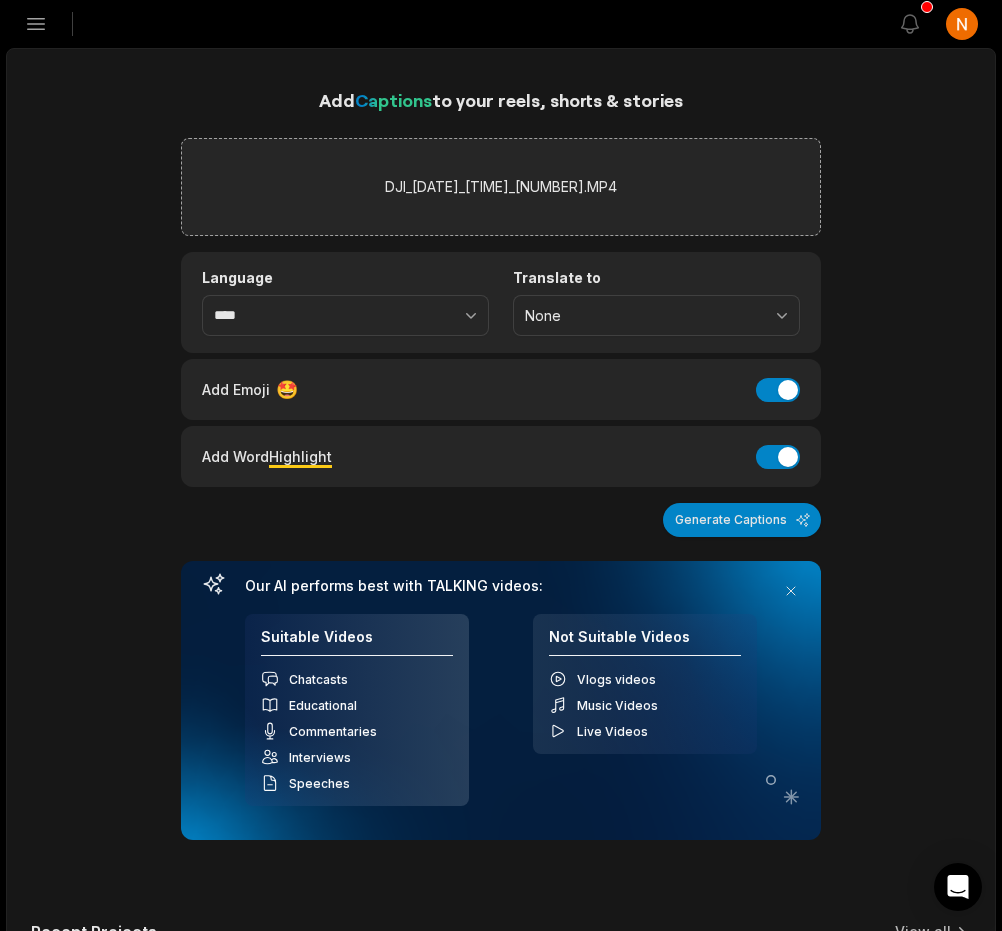 click on "Generate Captions" at bounding box center (742, 520) 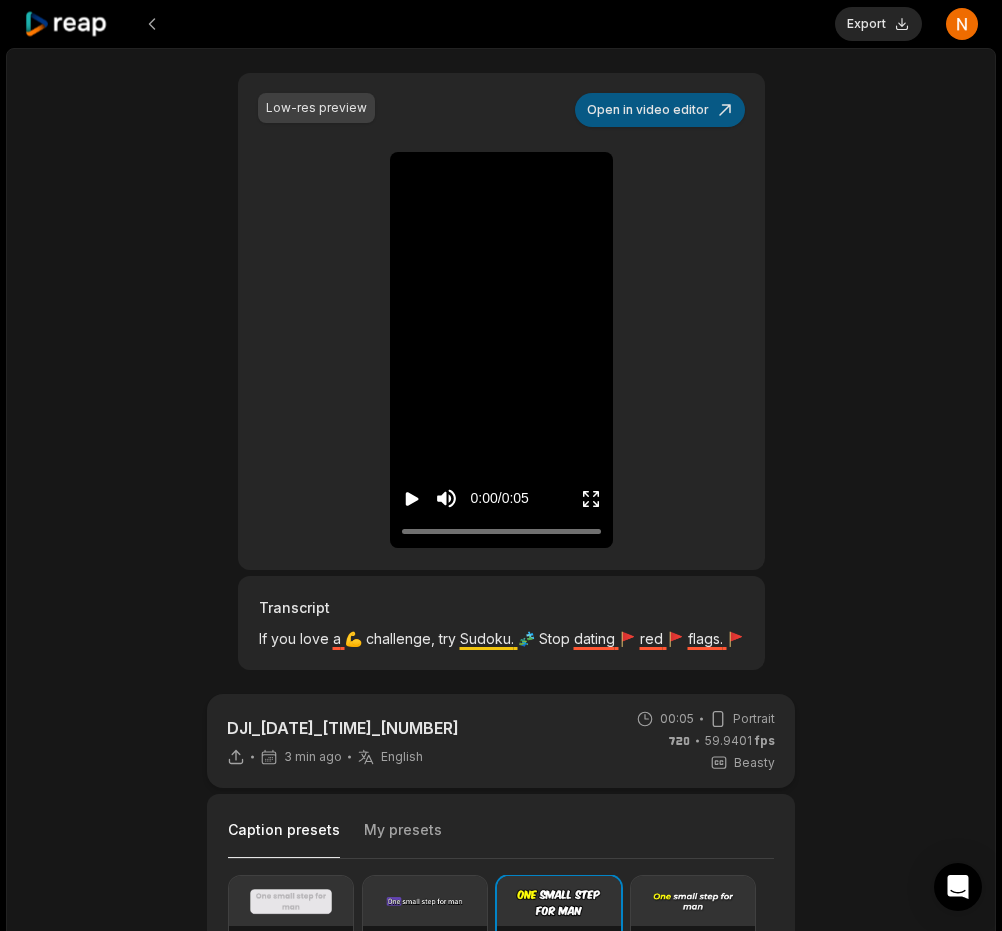 click on "Open in video editor" at bounding box center [660, 110] 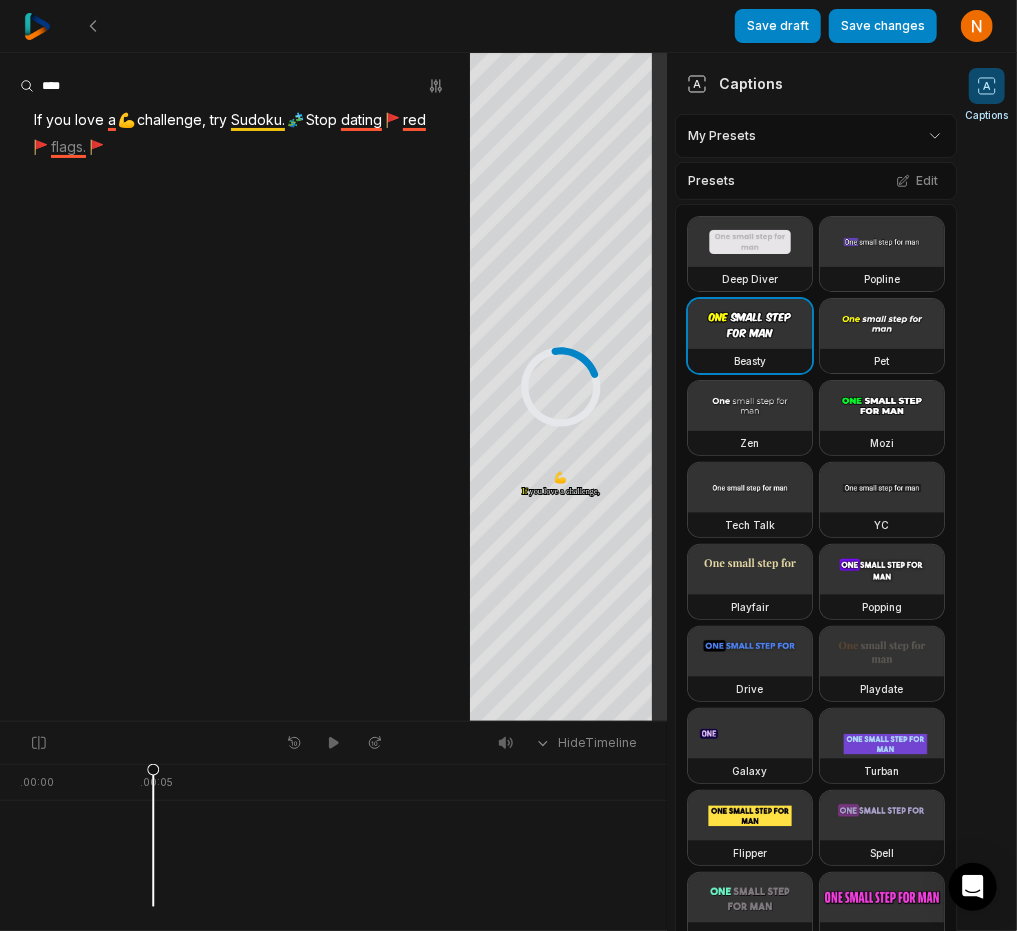 click on "Stop Save draft Save changes Open user menu Captions Your browser does not support mp4 format. Your browser does not support mp4 format. 💪 If If   you you   love love   a a   challenge, challenge, 🧩 try try   Sudoku Sudoku 🚩 Stop Stop   dating dating   red red   flags flags Crop Hex ********* * % Hide  Timeline .  00:00 .  00:05 If you love a  💪 challenge, try Sudoku.  🧩 Stop dating  🚩 red  🚩 flags.  🚩 Captions My Presets Presets Edit Deep Diver Popline Beasty Pet Zen Mozi Tech Talk YC Playfair Popping Drive Playdate Galaxy Turban Flipper Spell Youshaei Pod P Noah Phantom Settings Orientation Portrait (9:16) Resolution 720" at bounding box center [508, 465] 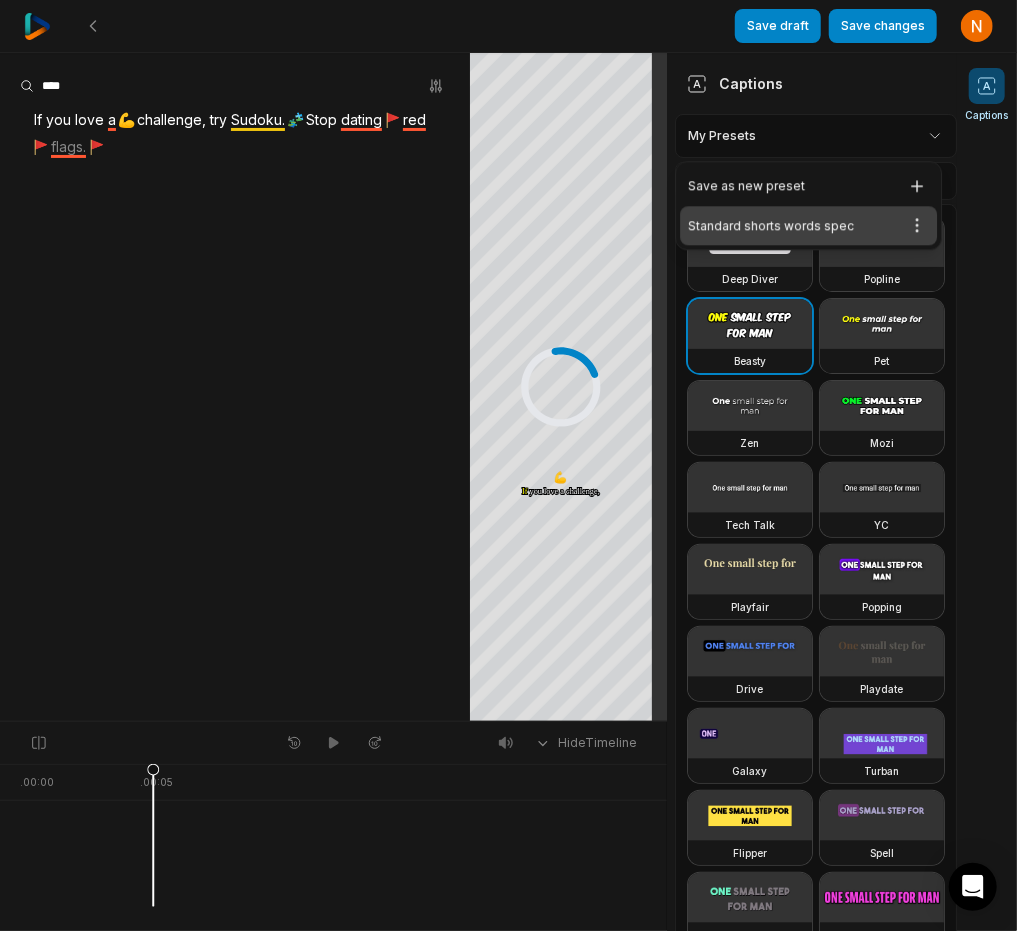 click on "Standard shorts words spec Open options" at bounding box center [808, 225] 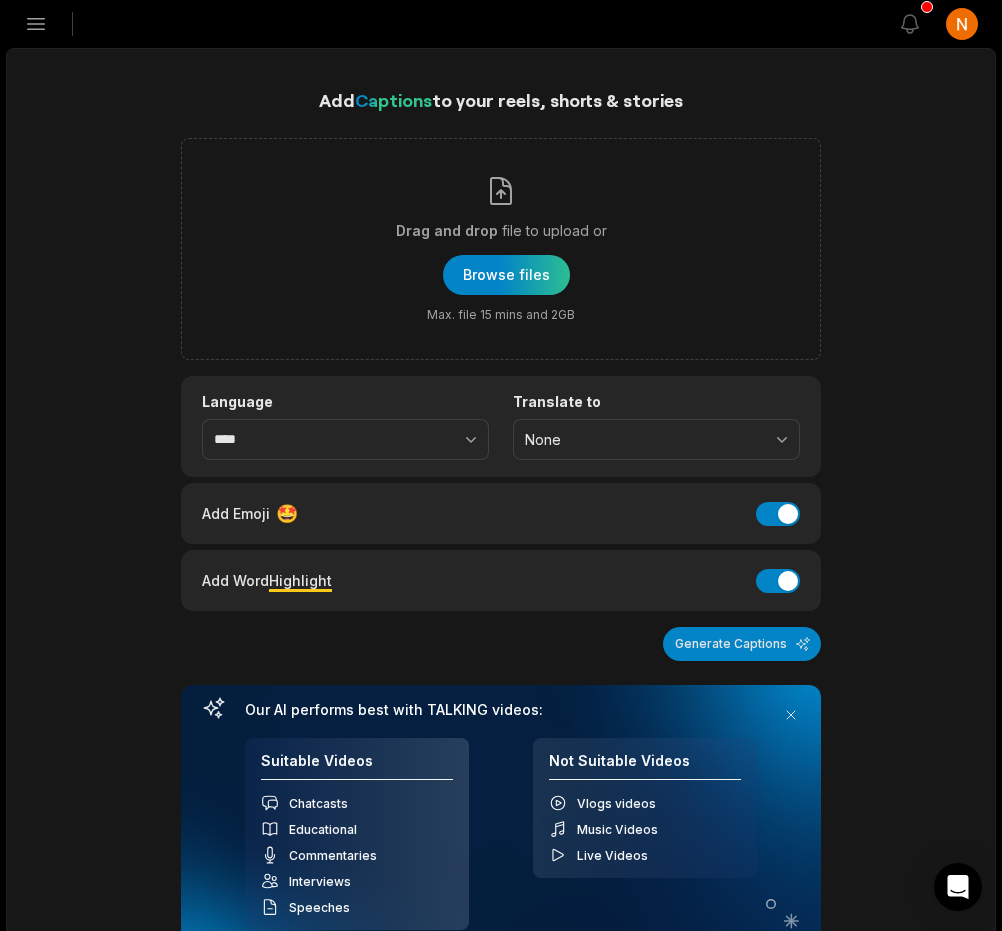 scroll, scrollTop: 0, scrollLeft: 0, axis: both 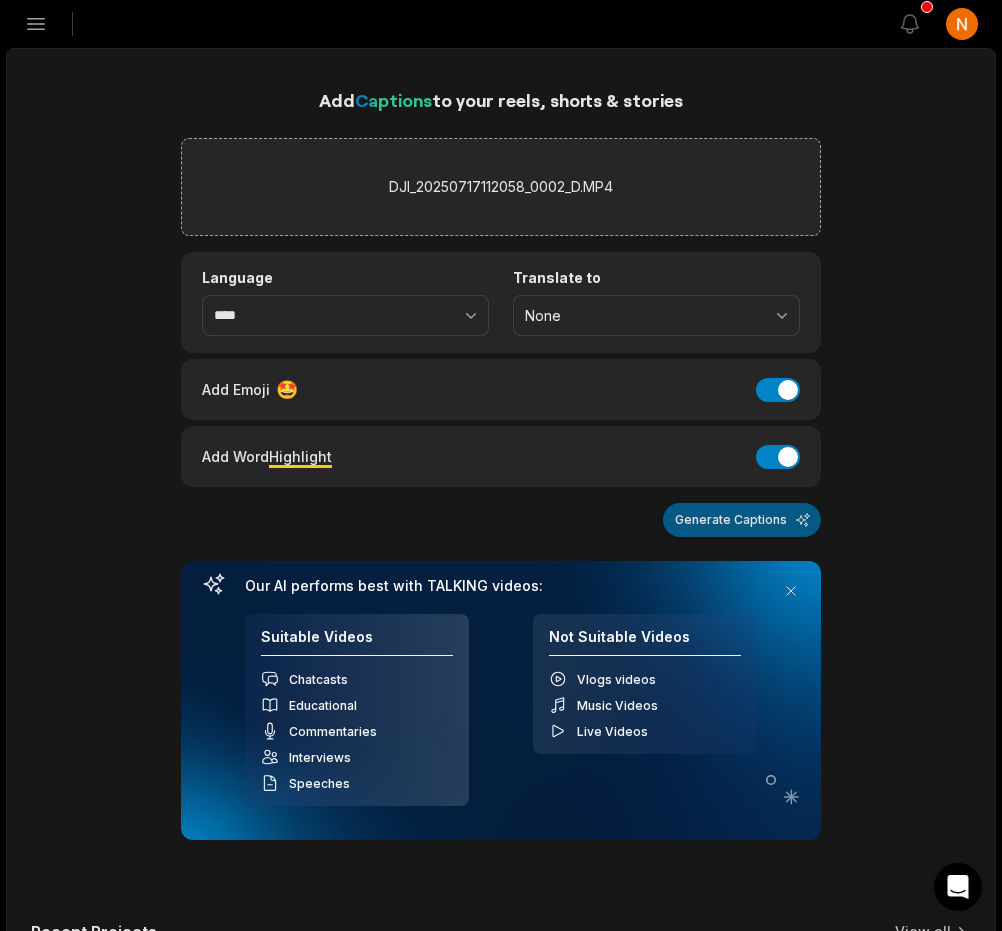 click on "Generate Captions" at bounding box center (742, 520) 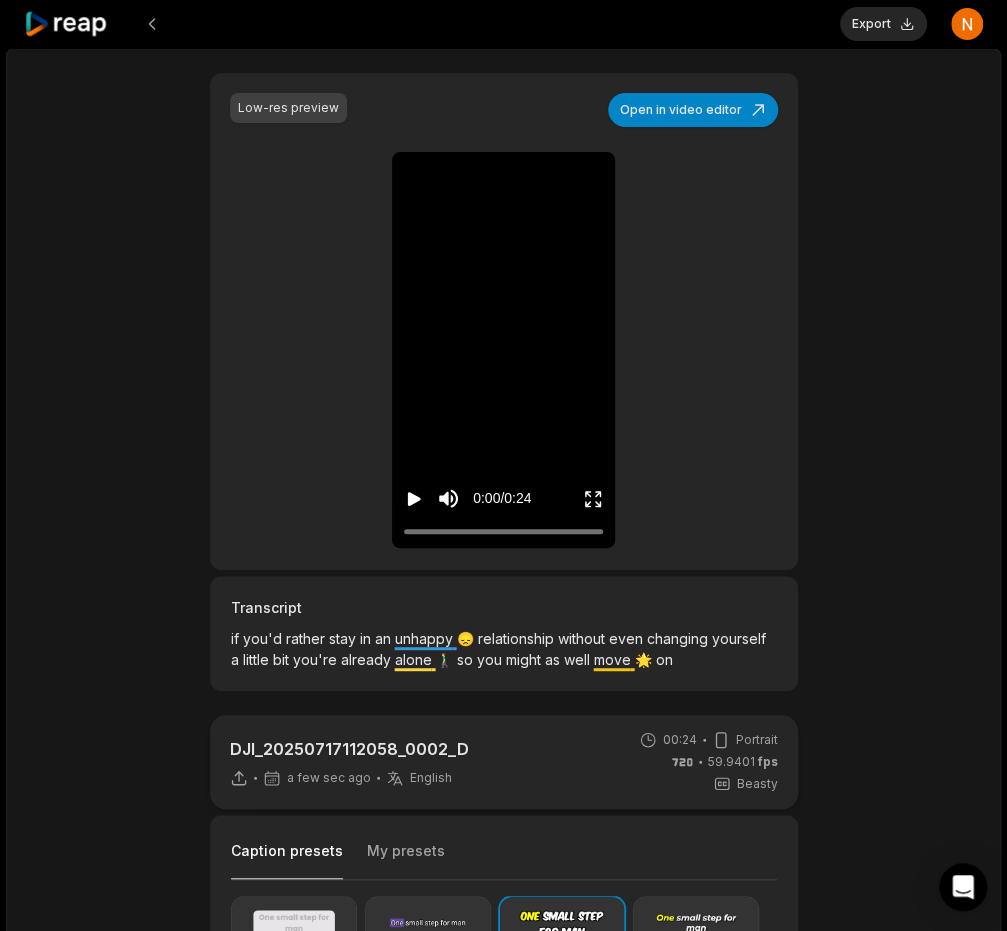 click on "My presets" at bounding box center (406, 860) 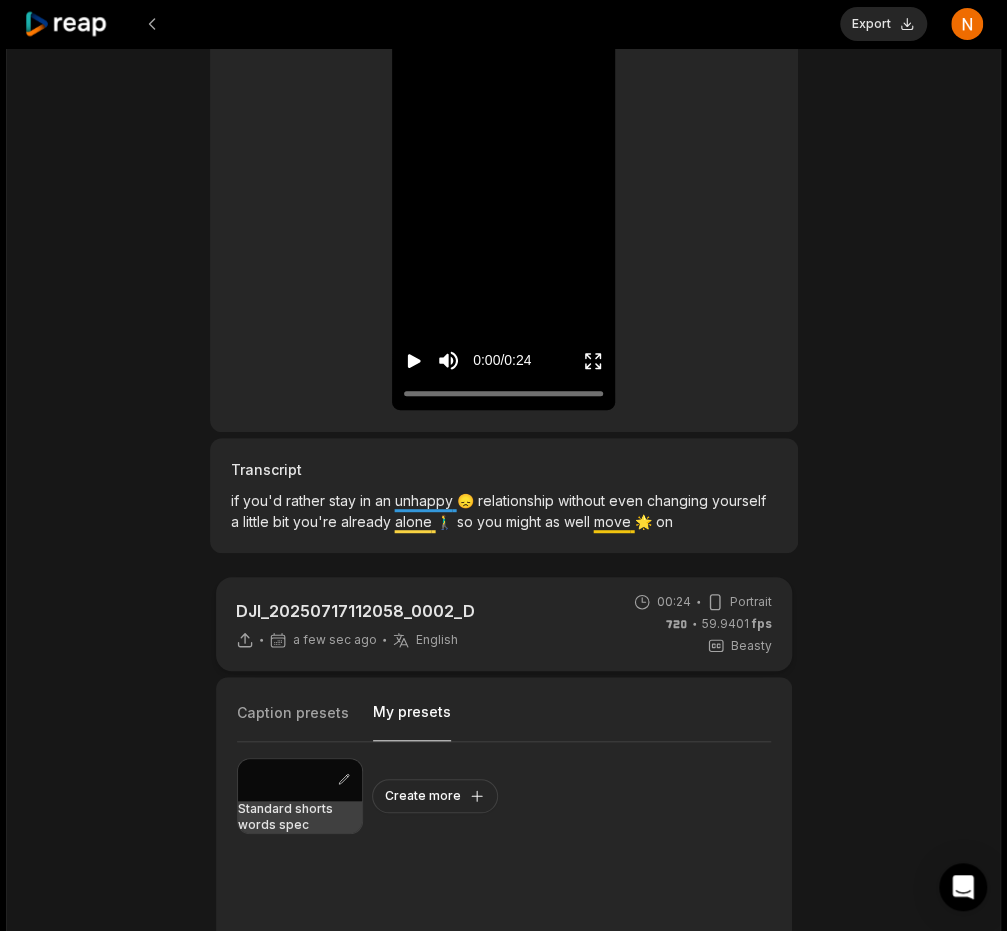scroll, scrollTop: 200, scrollLeft: 0, axis: vertical 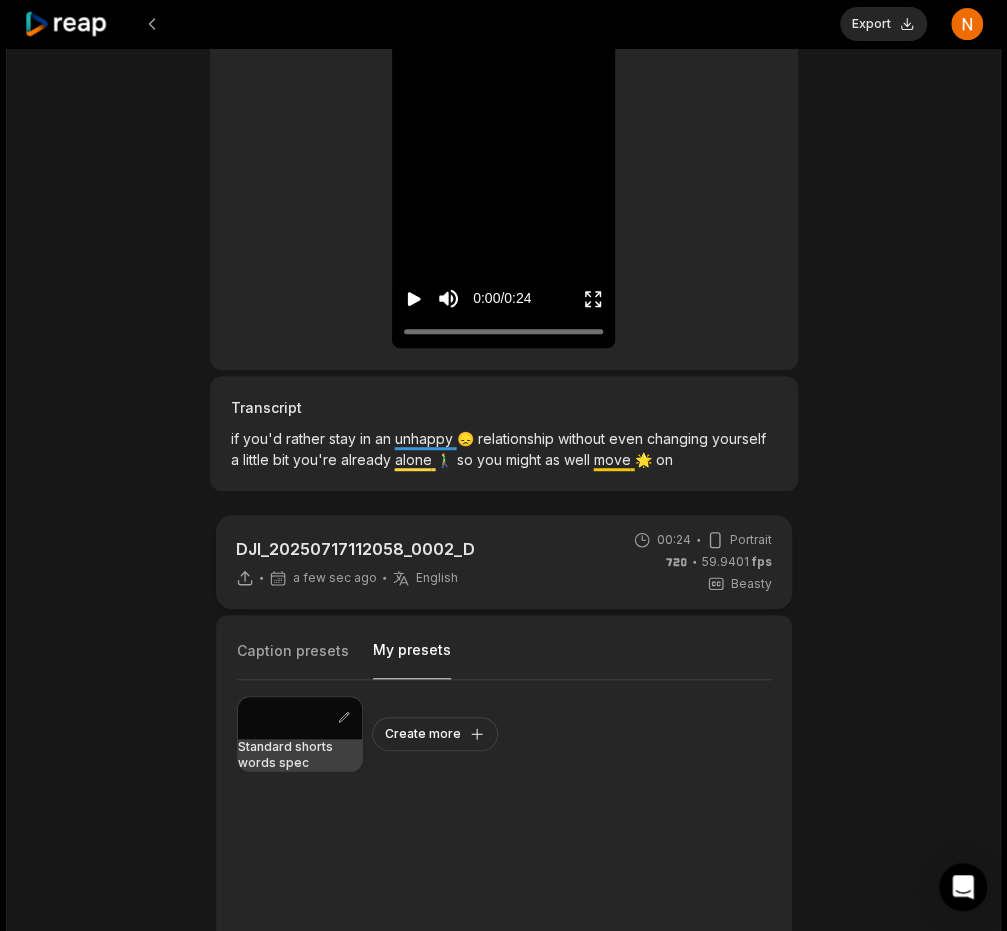 click at bounding box center (300, 718) 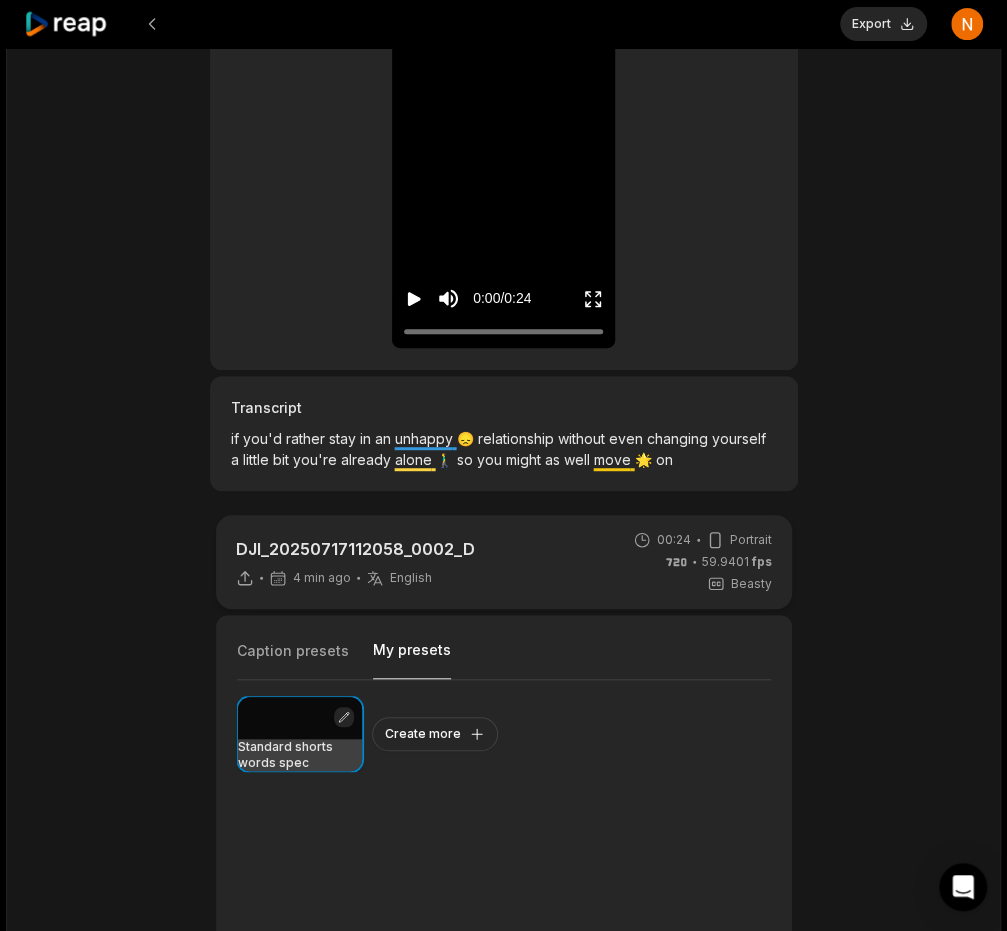 click at bounding box center (344, 717) 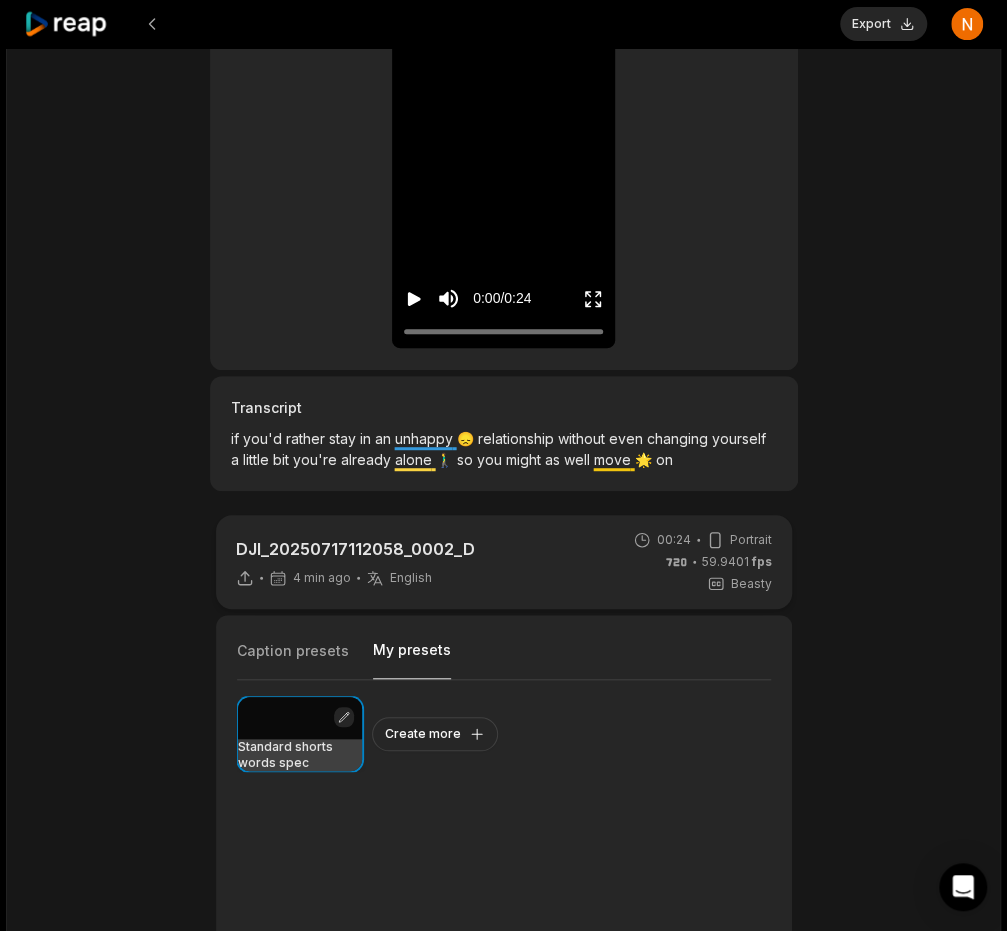 scroll, scrollTop: 0, scrollLeft: 0, axis: both 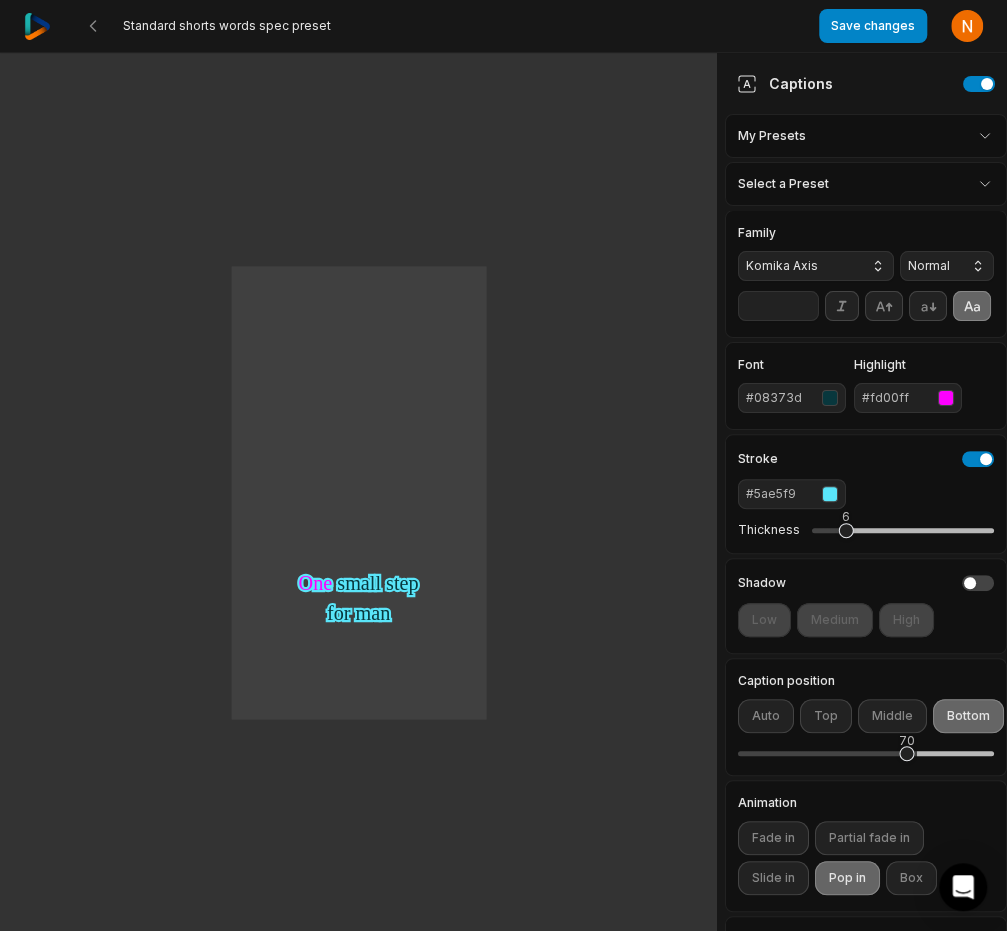 click on "**" at bounding box center (778, 306) 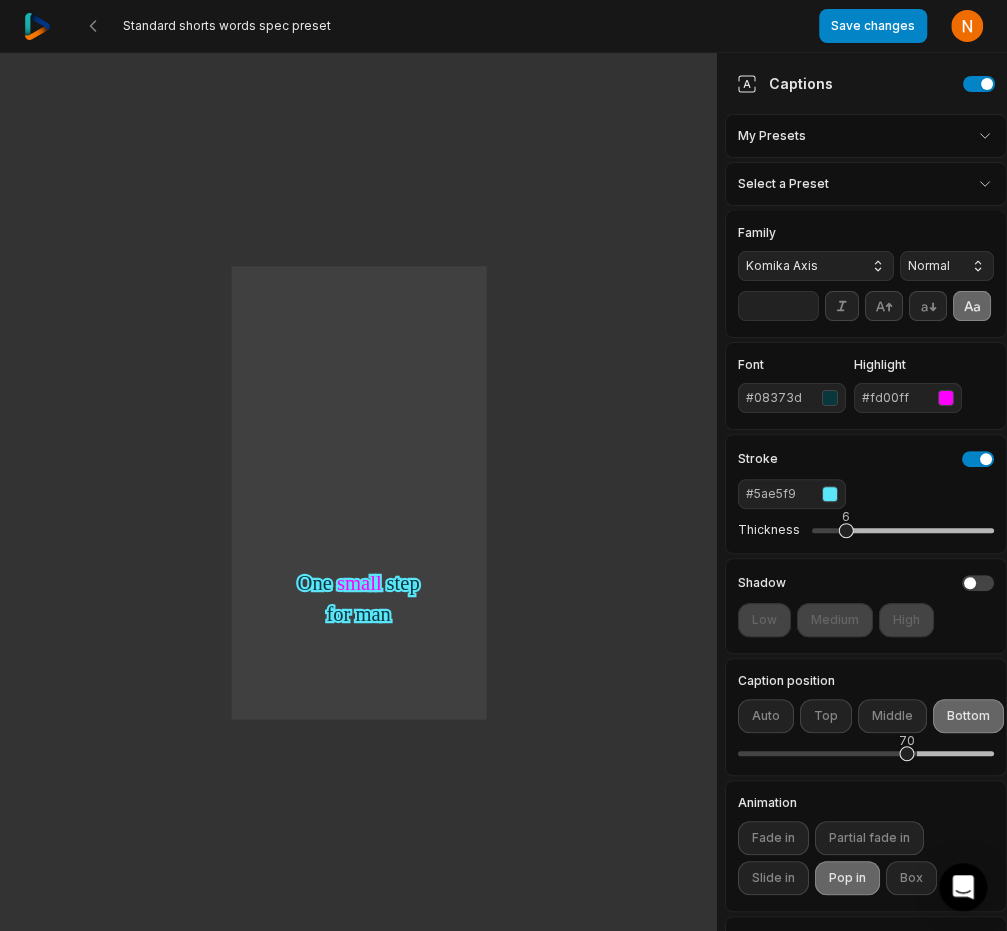 click on "**" at bounding box center (778, 306) 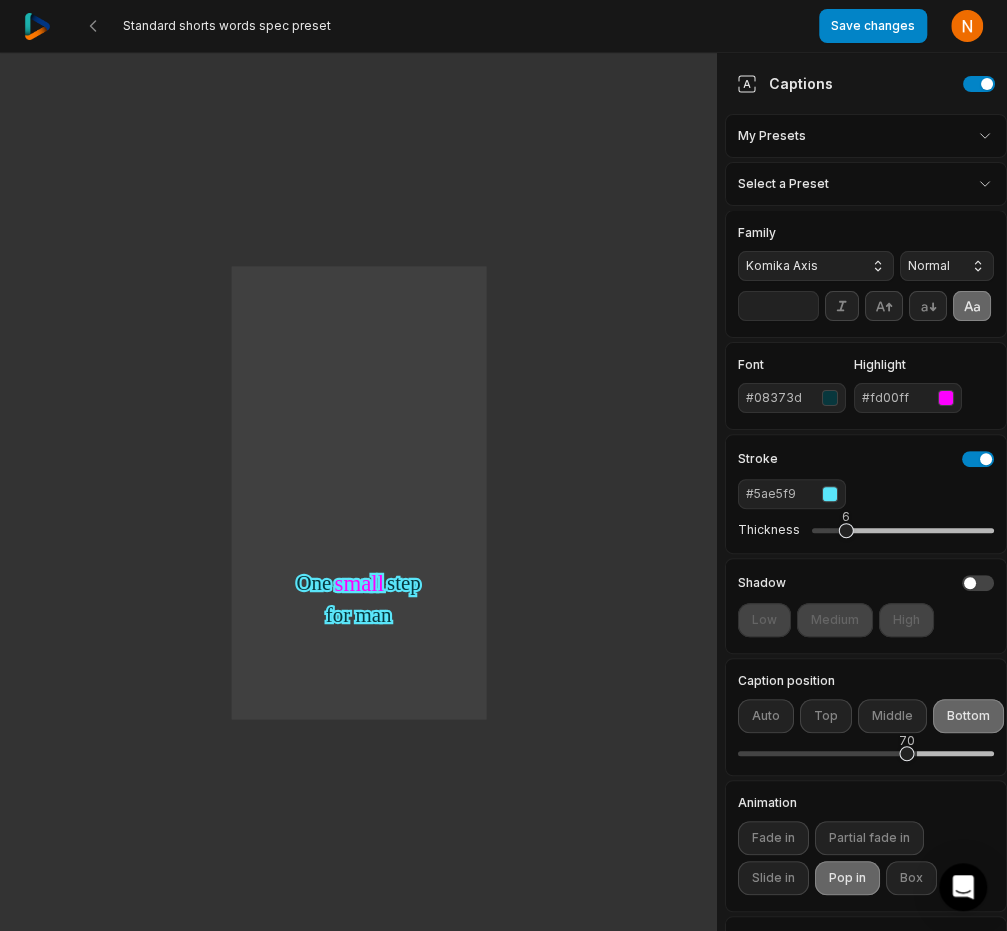 type on "**" 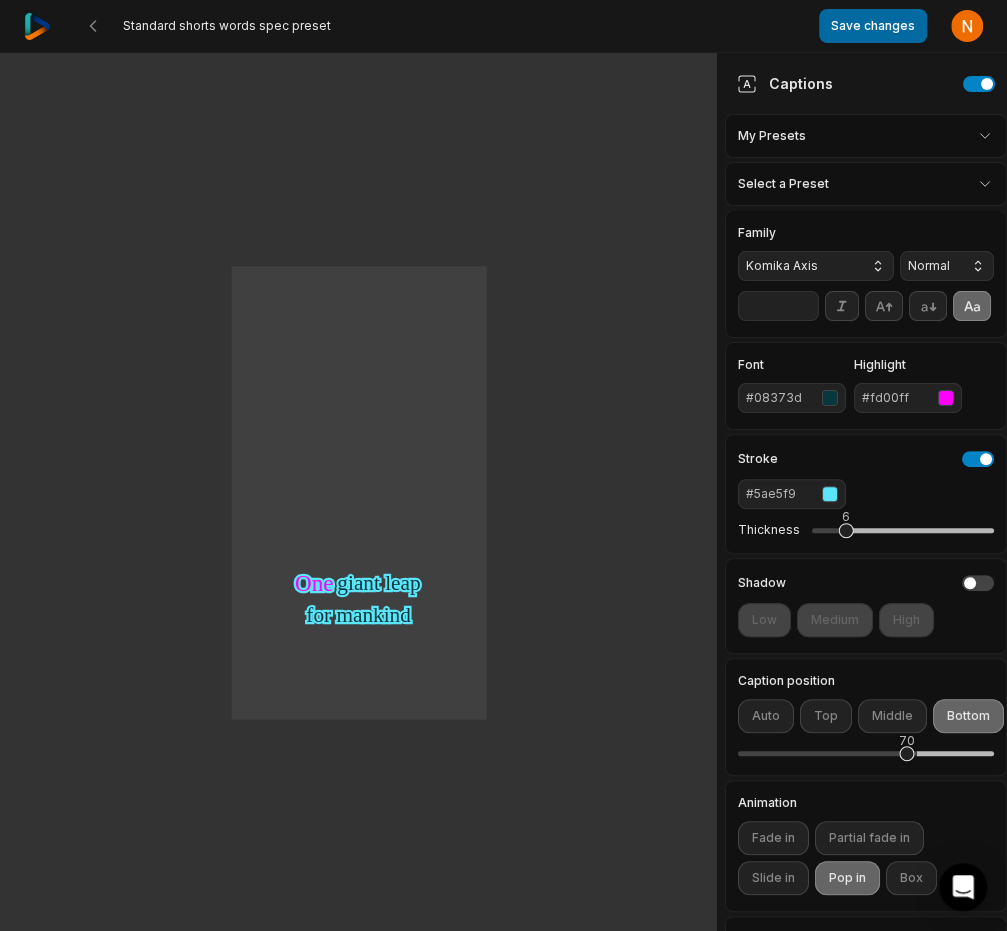 click on "Save changes" at bounding box center [873, 26] 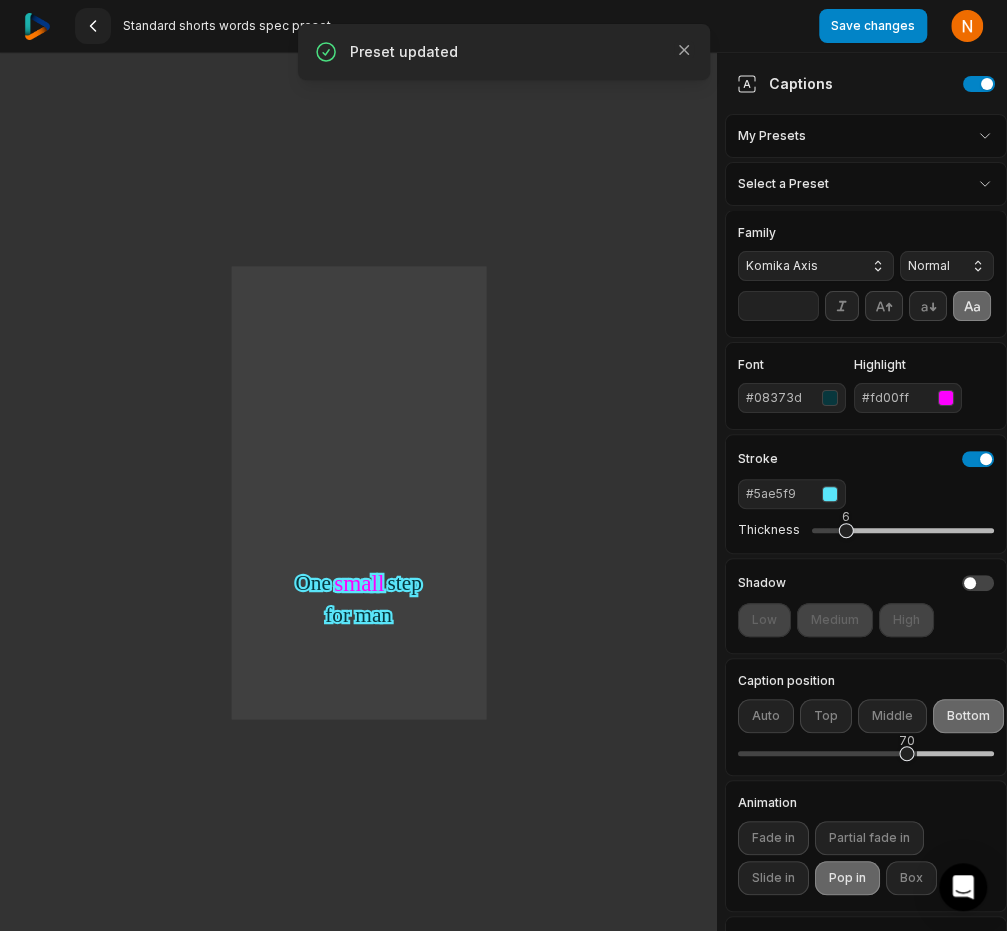 click 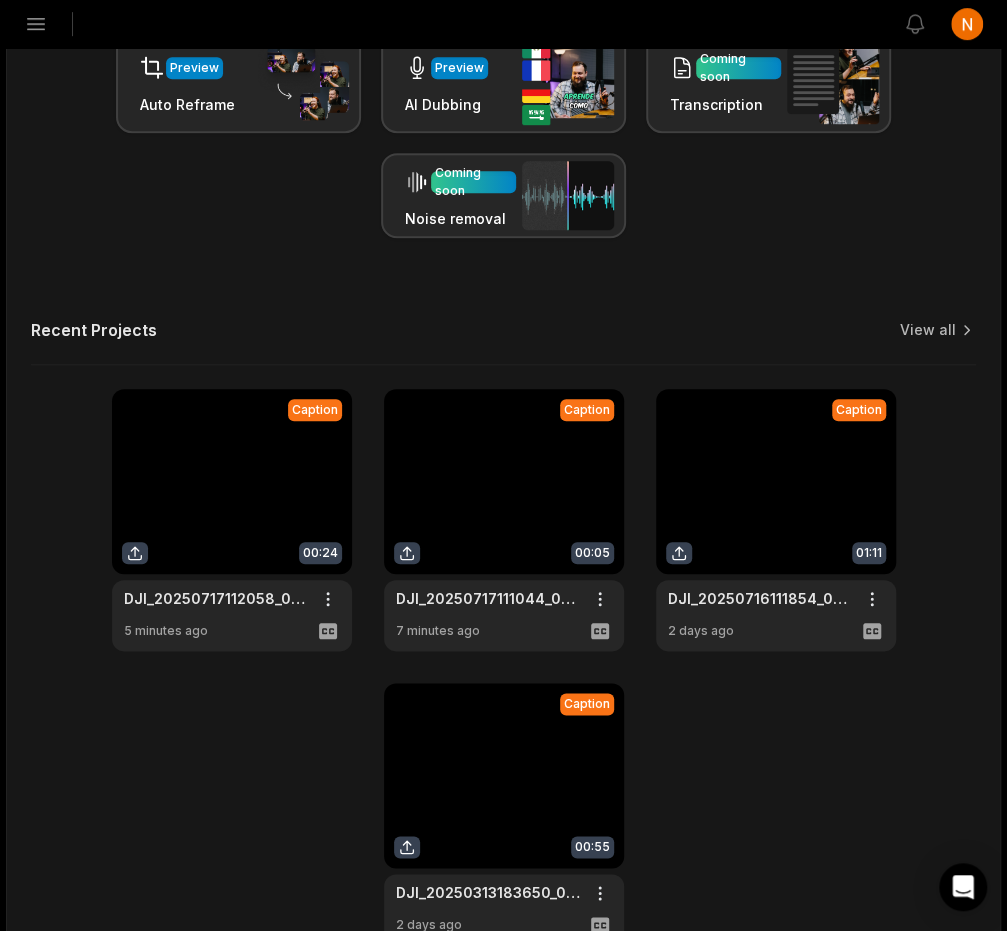scroll, scrollTop: 500, scrollLeft: 0, axis: vertical 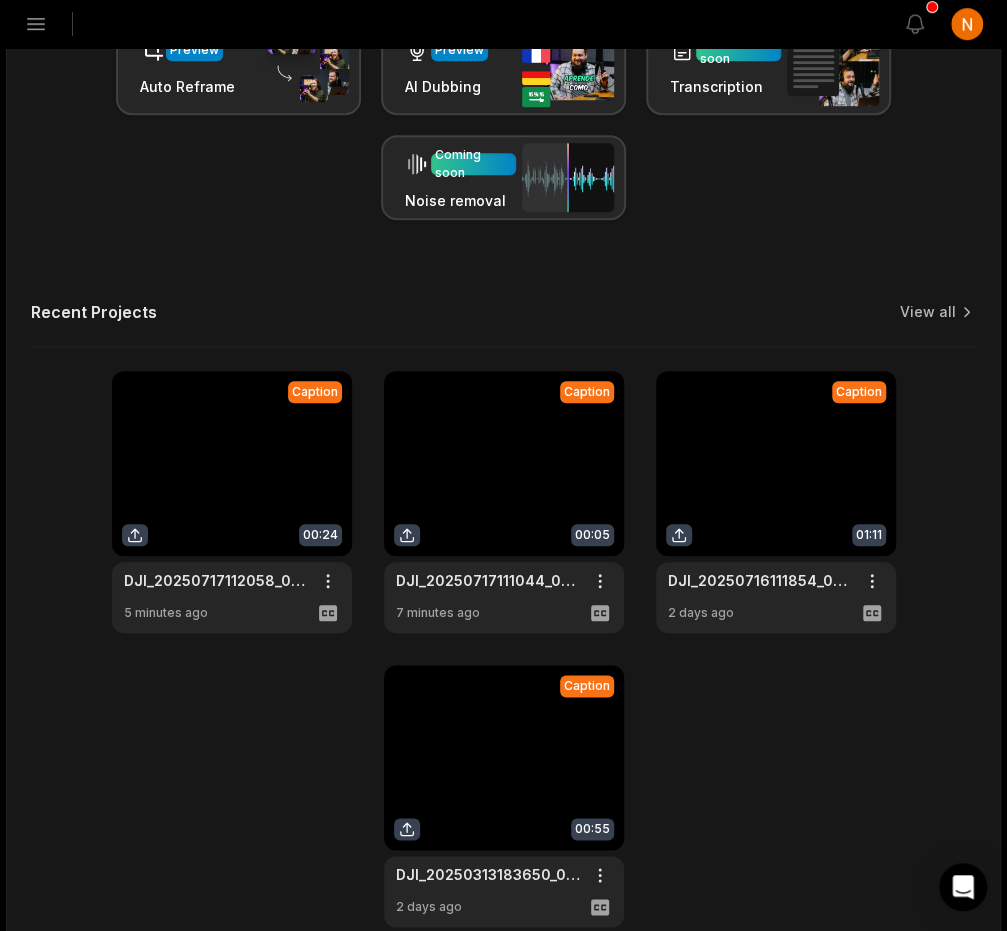 click at bounding box center [232, 502] 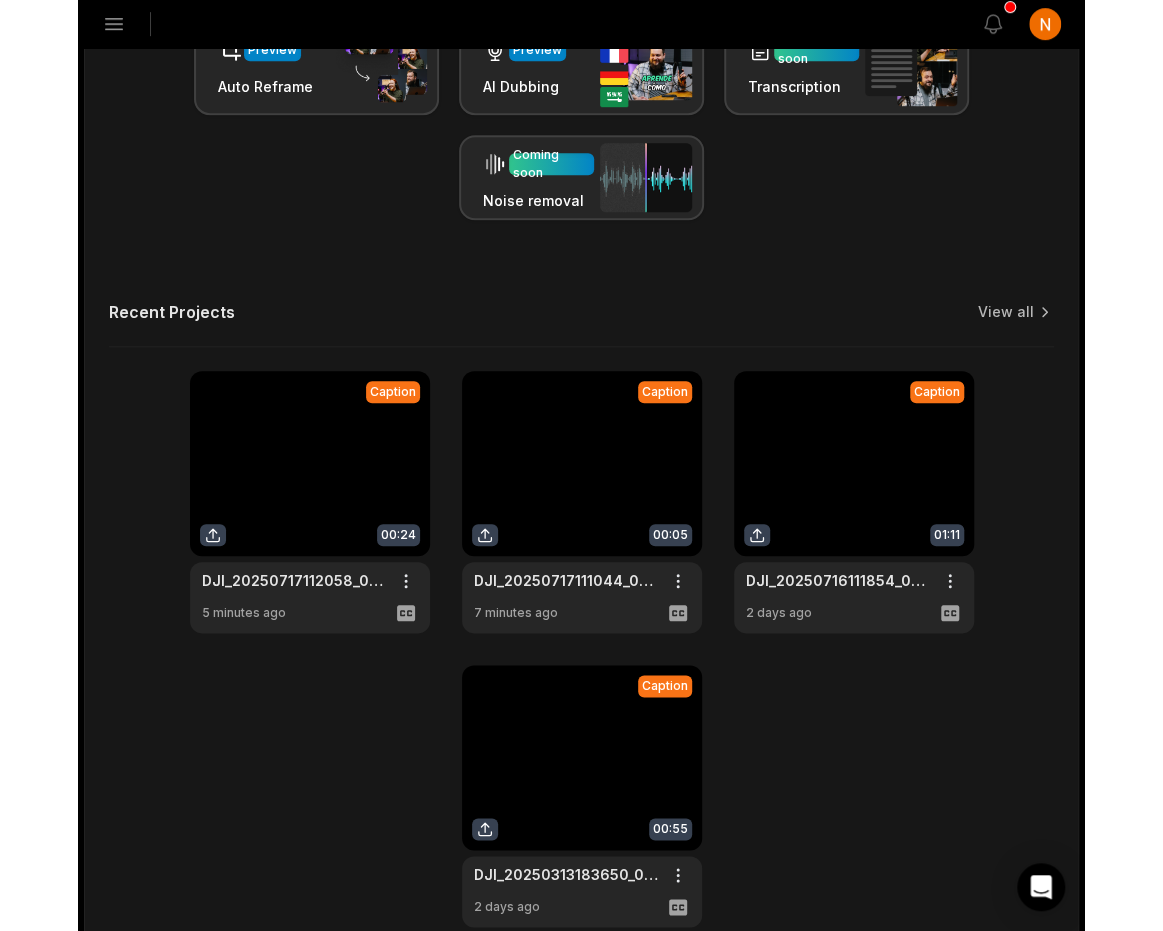 scroll, scrollTop: 0, scrollLeft: 0, axis: both 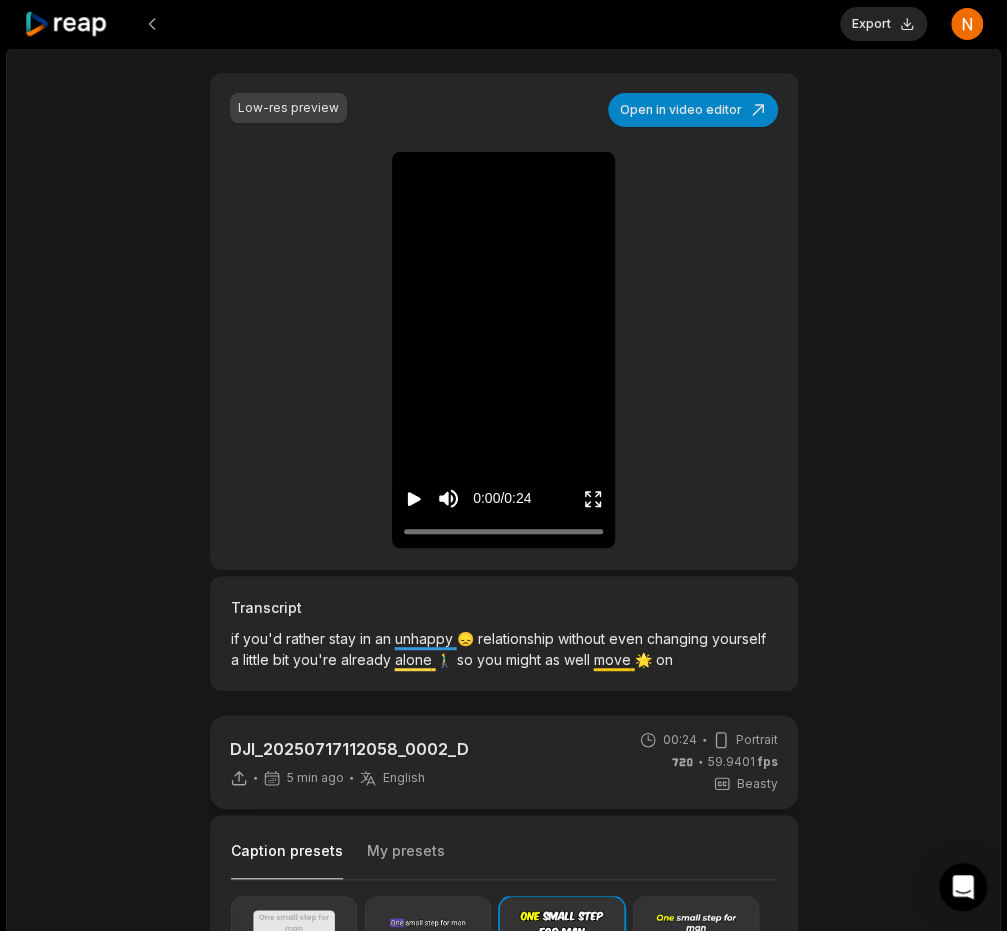 click 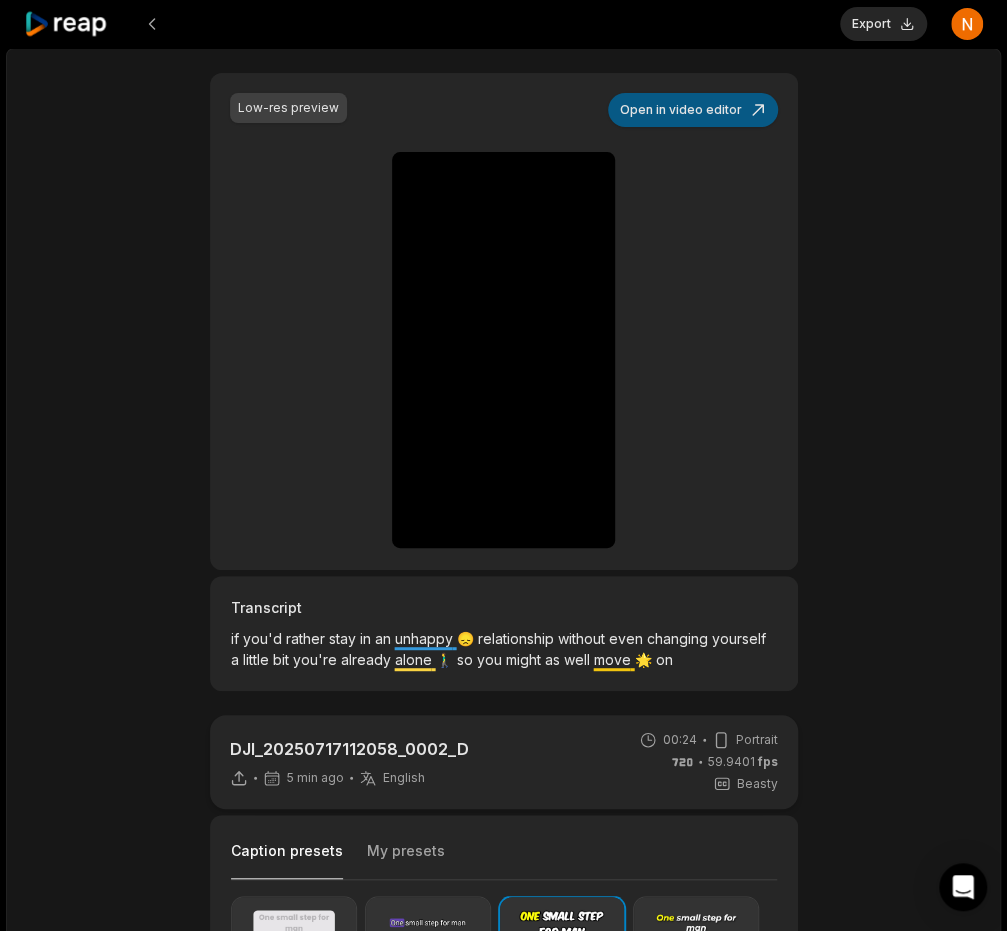click on "Open in video editor" at bounding box center (693, 110) 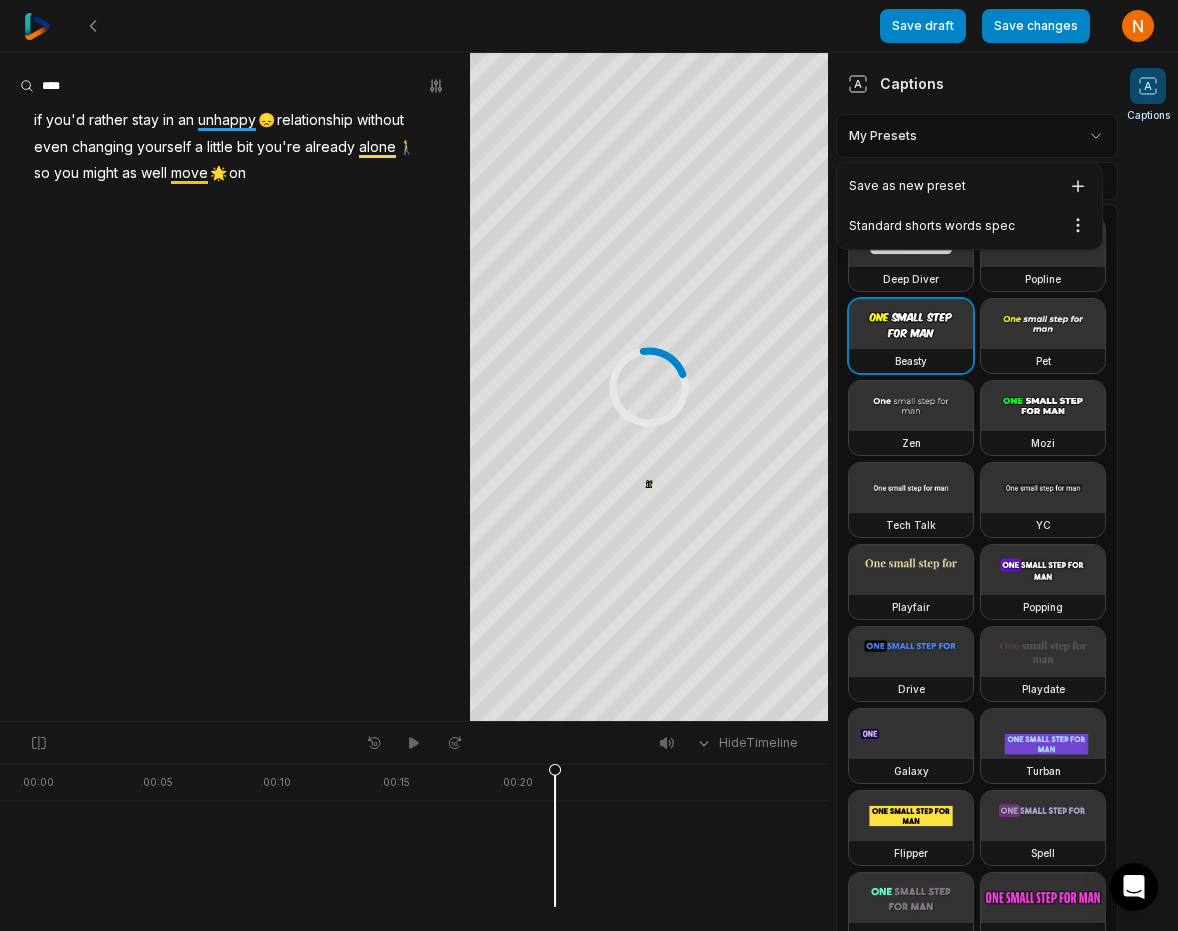 click on "Save draft Save changes Open user menu Captions Your browser does not support mp4 format. Your browser does not support mp4 format. if if you'd you'd 😞 rather rather   stay stay   in in   an an   unhappy unhappy relationship relationship   without without   even even changing changing   yourself yourself   a a   little little 🚶‍♂️ bit bit   you're you're   already already   alone alone so so 🌟 you you   might might   as as   well well   move move on on Crop Hex ********* * % Hide  Timeline .  00:00 .  00:05 .  00:10 .  00:15 .  00:20 if you'd rather stay in an unhappy  😞 relationship without even changing yourself a little bit you're already alone  🚶‍♂️ so you might as well move  🌟 on Captions My Presets Presets Edit Deep Diver Popline Beasty Pet Zen Mozi Tech Talk YC Playfair Popping Drive Playdate Galaxy Turban Flipper Spell Youshaei Pod P Noah Phantom Settings Orientation Portrait (9:16) Resolution 720
Save as new preset   Standard shorts words spec" at bounding box center (589, 465) 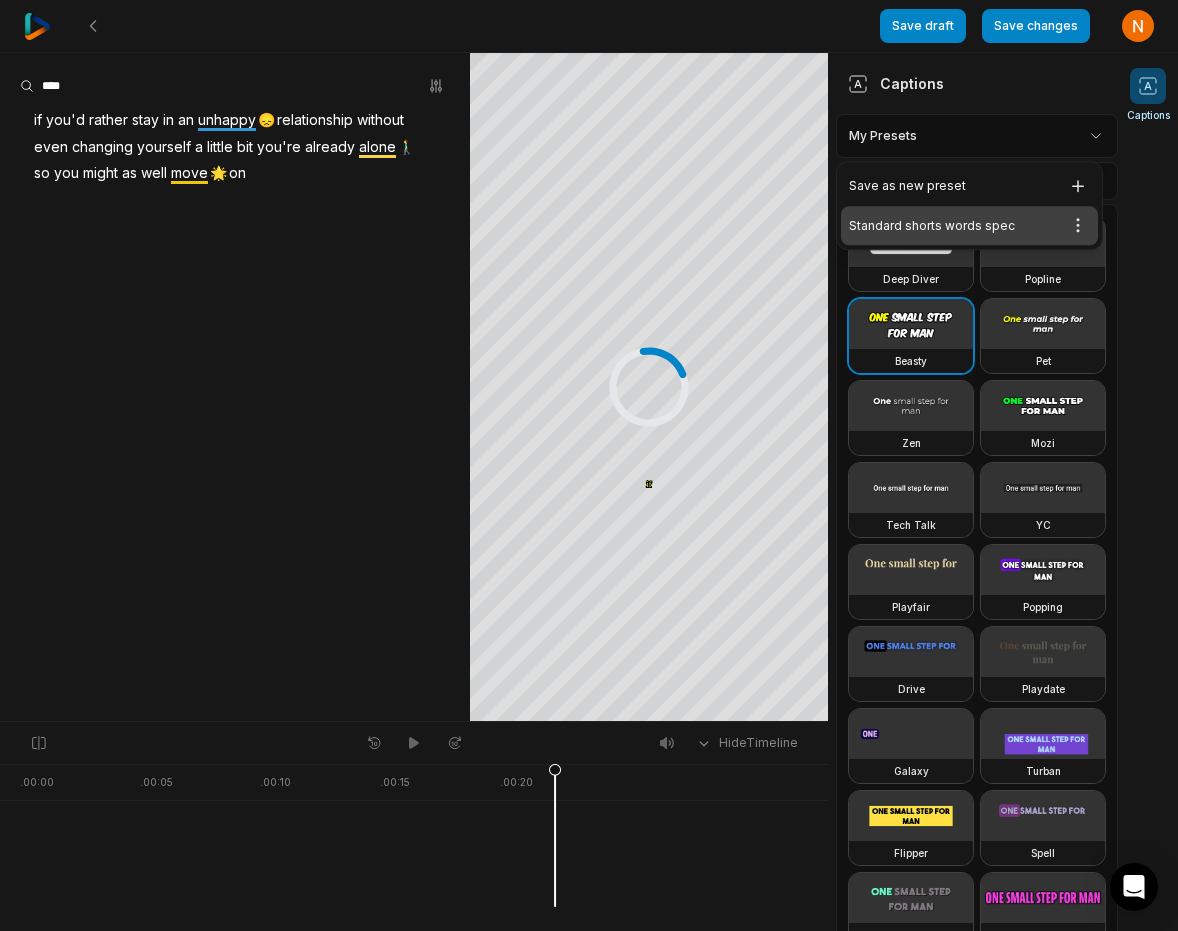 click on "Standard shorts words spec Open options" at bounding box center [969, 225] 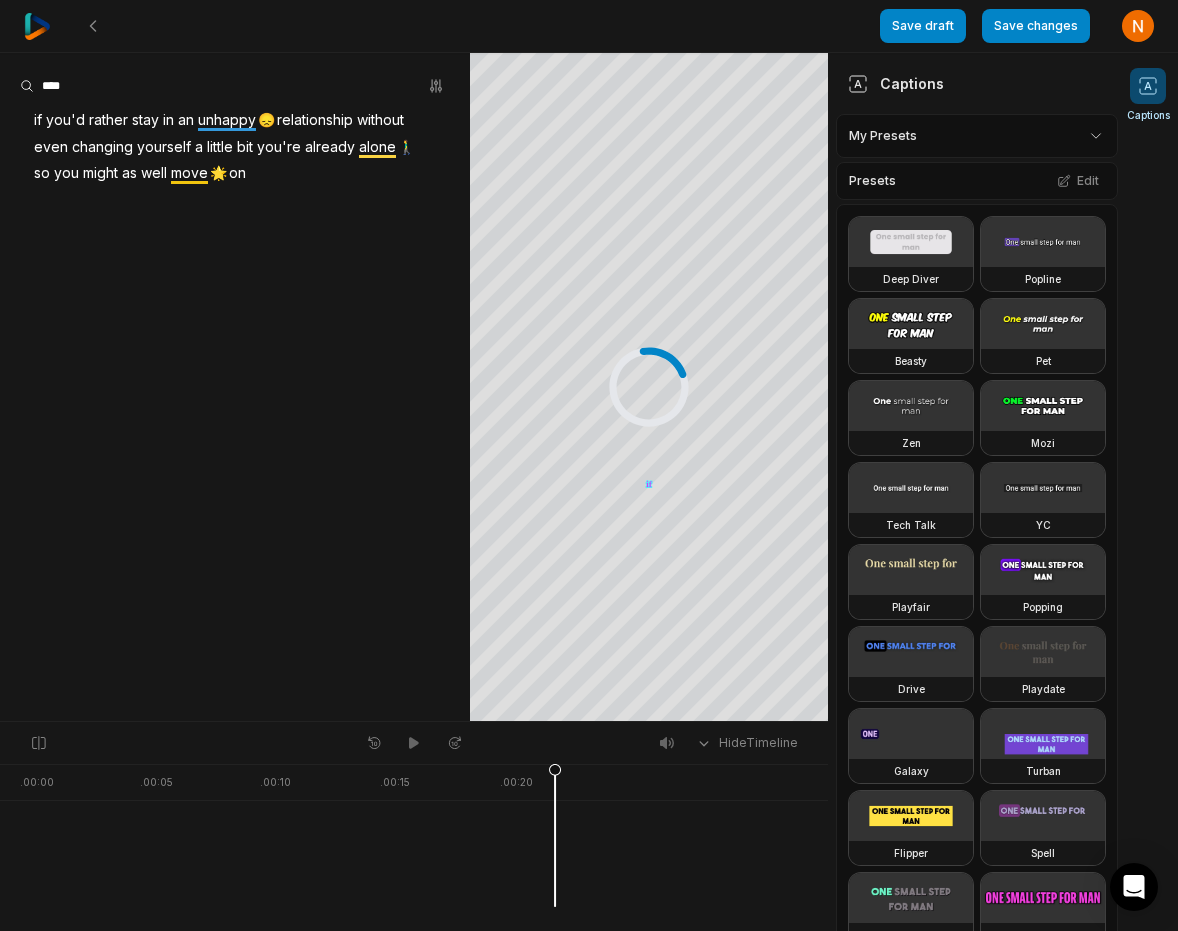 click on "Save draft Save changes Open user menu Captions Your browser does not support mp4 format. Your browser does not support mp4 format. if if you'd you'd 😞 rather rather   stay stay   in in   an an   unhappy unhappy relationship relationship   without without   even even changing changing   yourself yourself   a a   little little 🚶‍♂️ bit bit   you're you're   already already   alone alone so so 🌟 you you   might might   as as   well well   move move on on Crop Hex ********* * % Hide  Timeline .  00:00 .  00:05 .  00:10 .  00:15 .  00:20 if you'd rather stay in an unhappy  😞 relationship without even changing yourself a little bit you're already alone  🚶‍♂️ so you might as well move  🌟 on Captions My Presets Presets Edit Deep Diver Popline Beasty Pet Zen Mozi Tech Talk YC Playfair Popping Drive Playdate Galaxy Turban Flipper Spell Youshaei Pod P Noah Phantom Settings Orientation Portrait (9:16) Resolution 720" at bounding box center [589, 465] 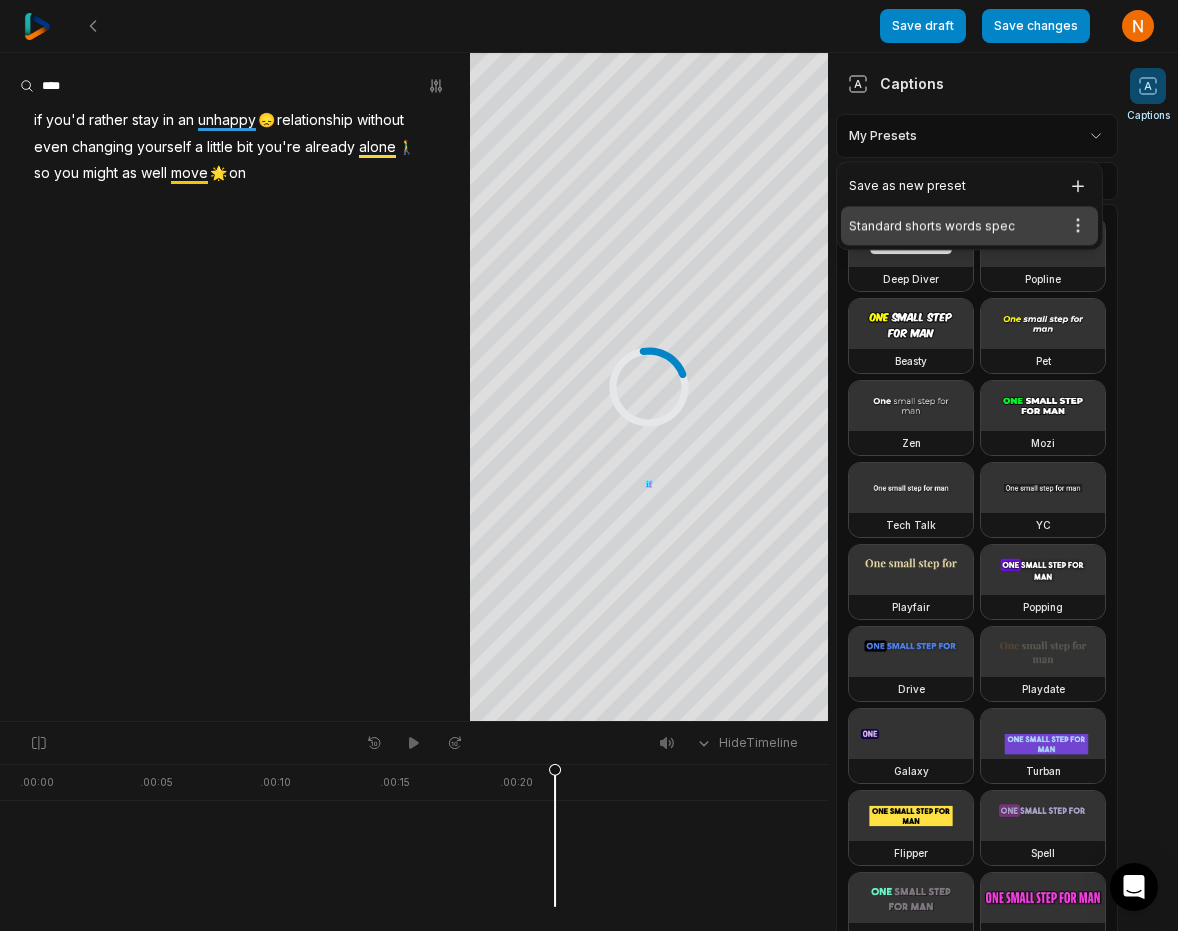 click on "Standard shorts words spec Open options" at bounding box center [969, 225] 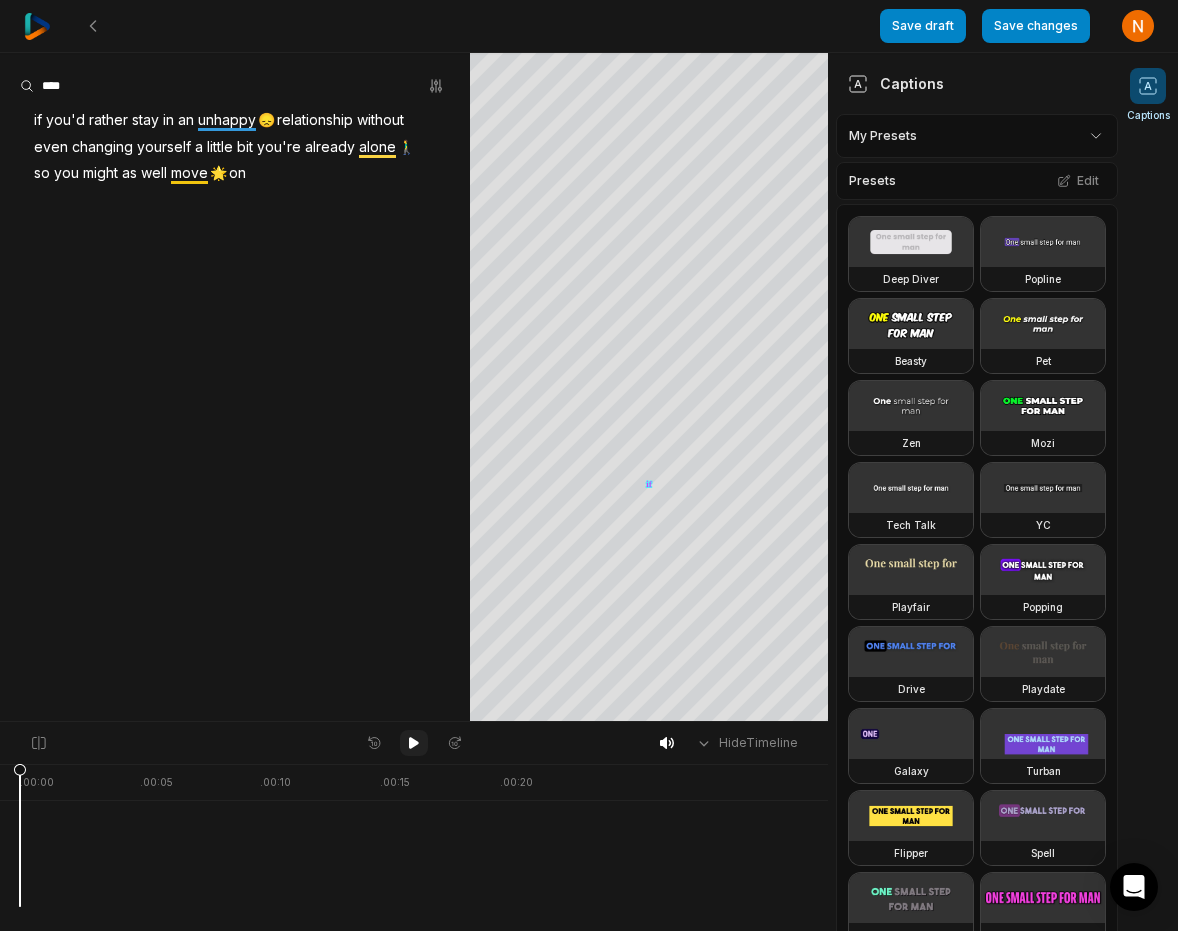 click 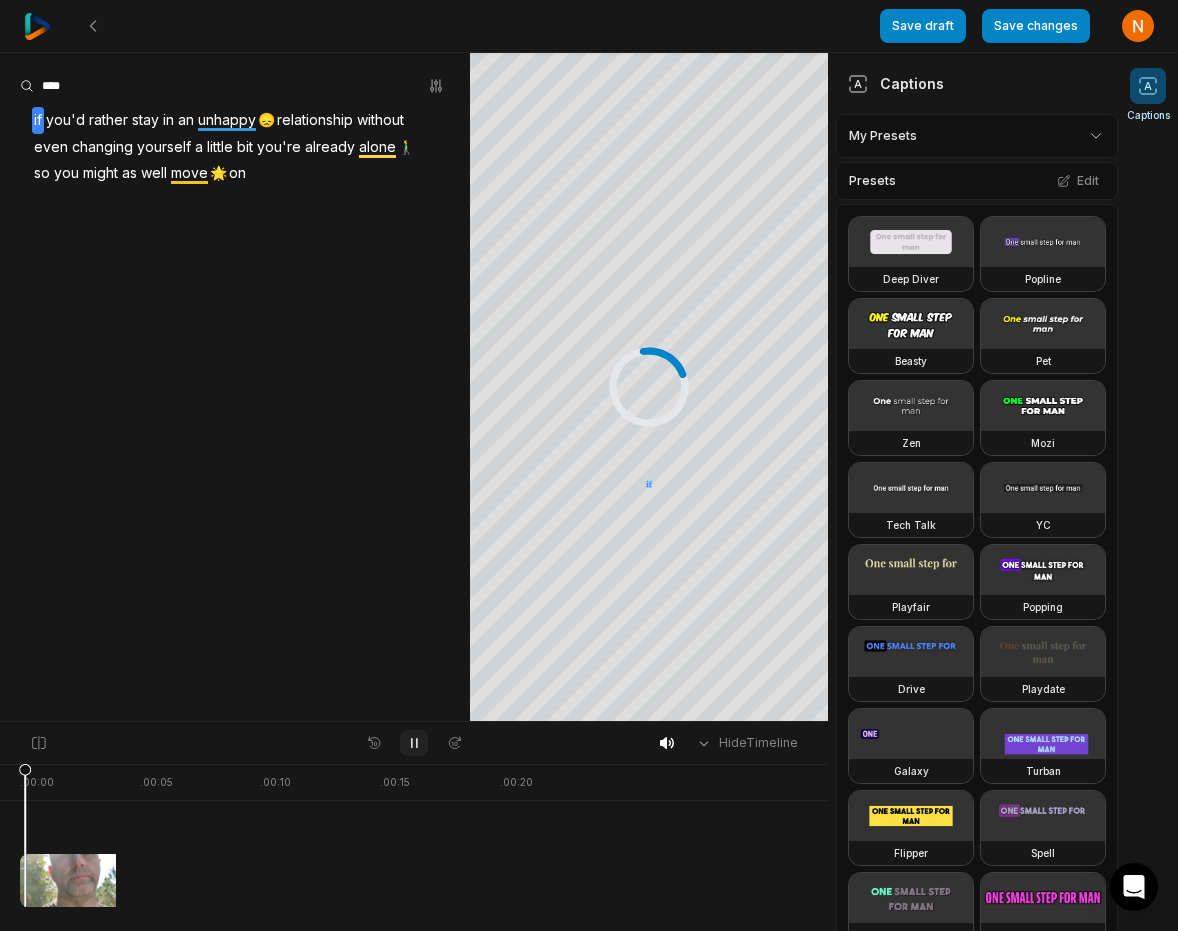 click 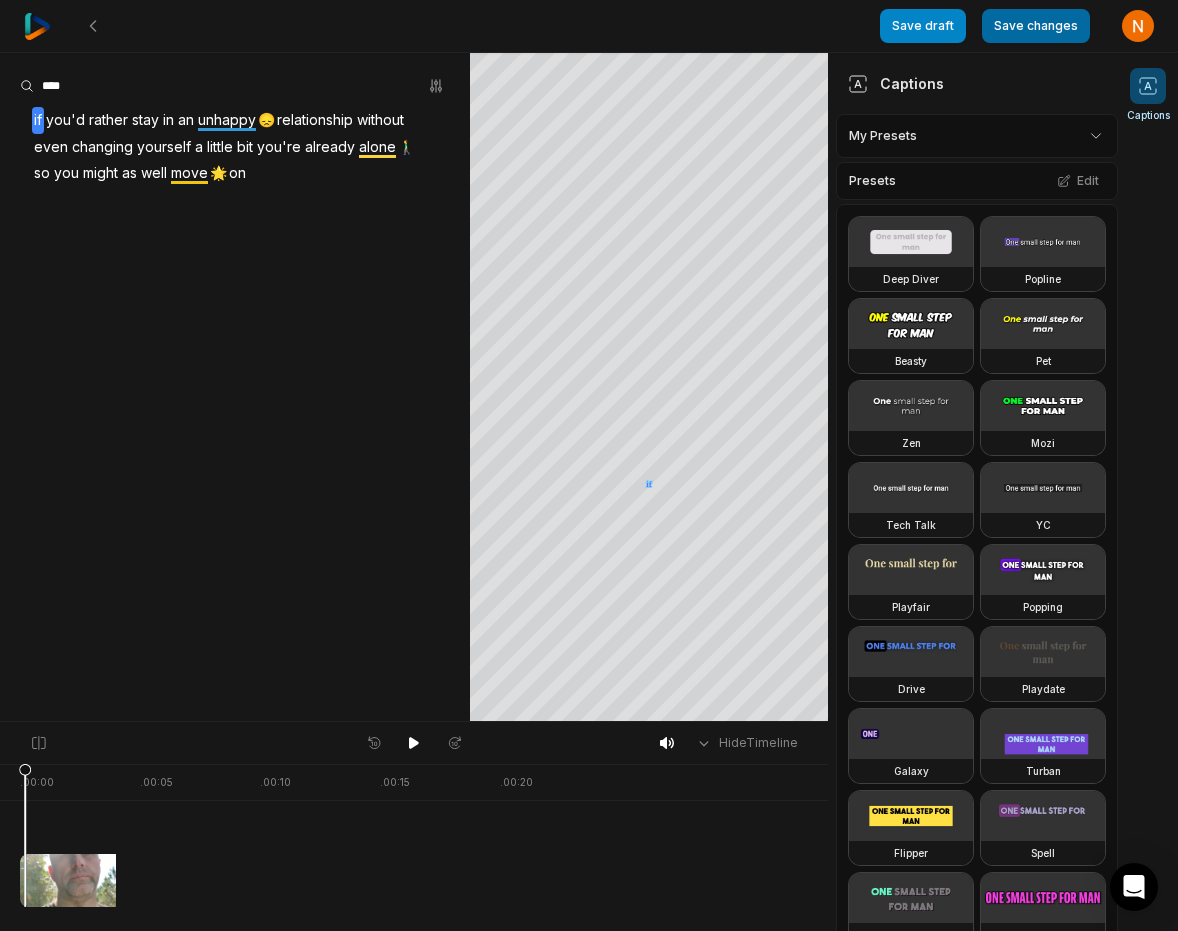 click on "Save changes" at bounding box center (1036, 26) 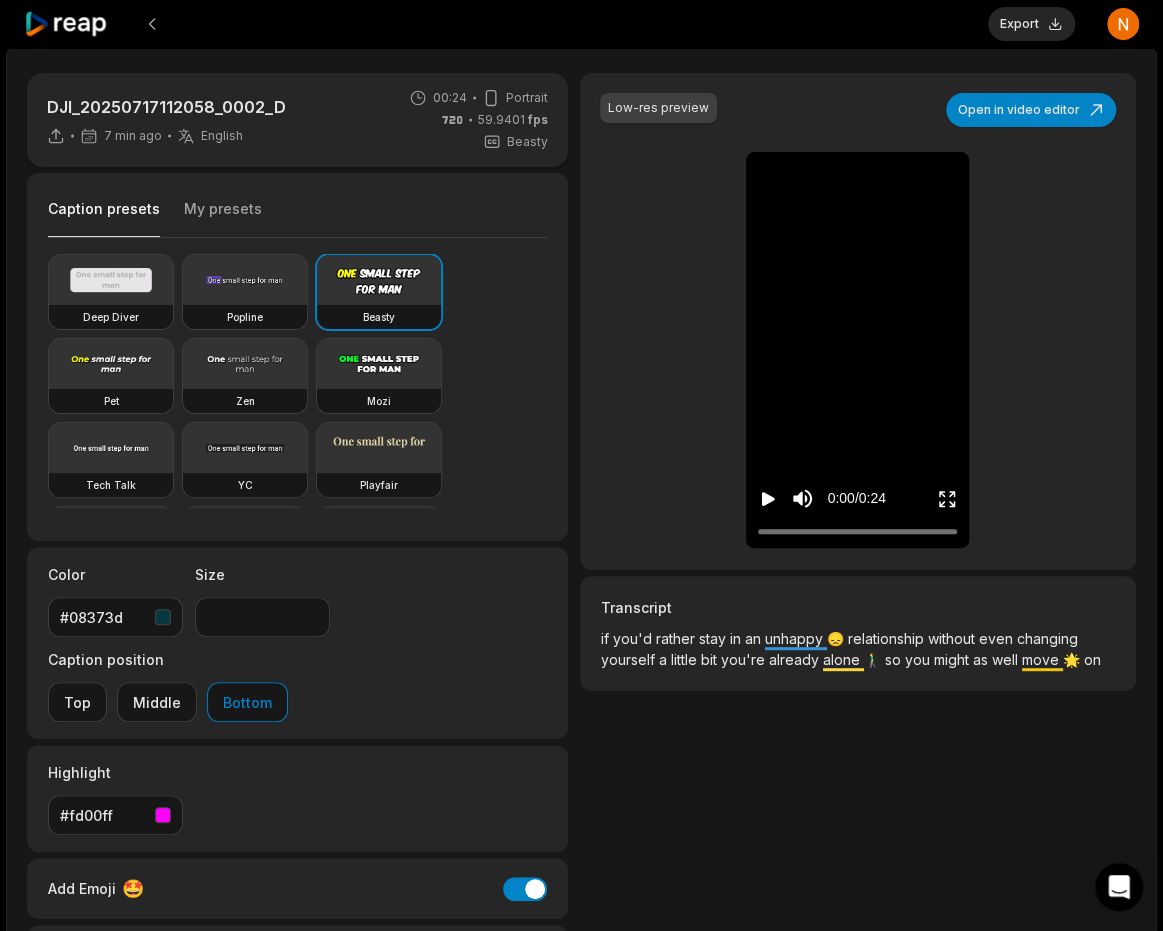 type on "**" 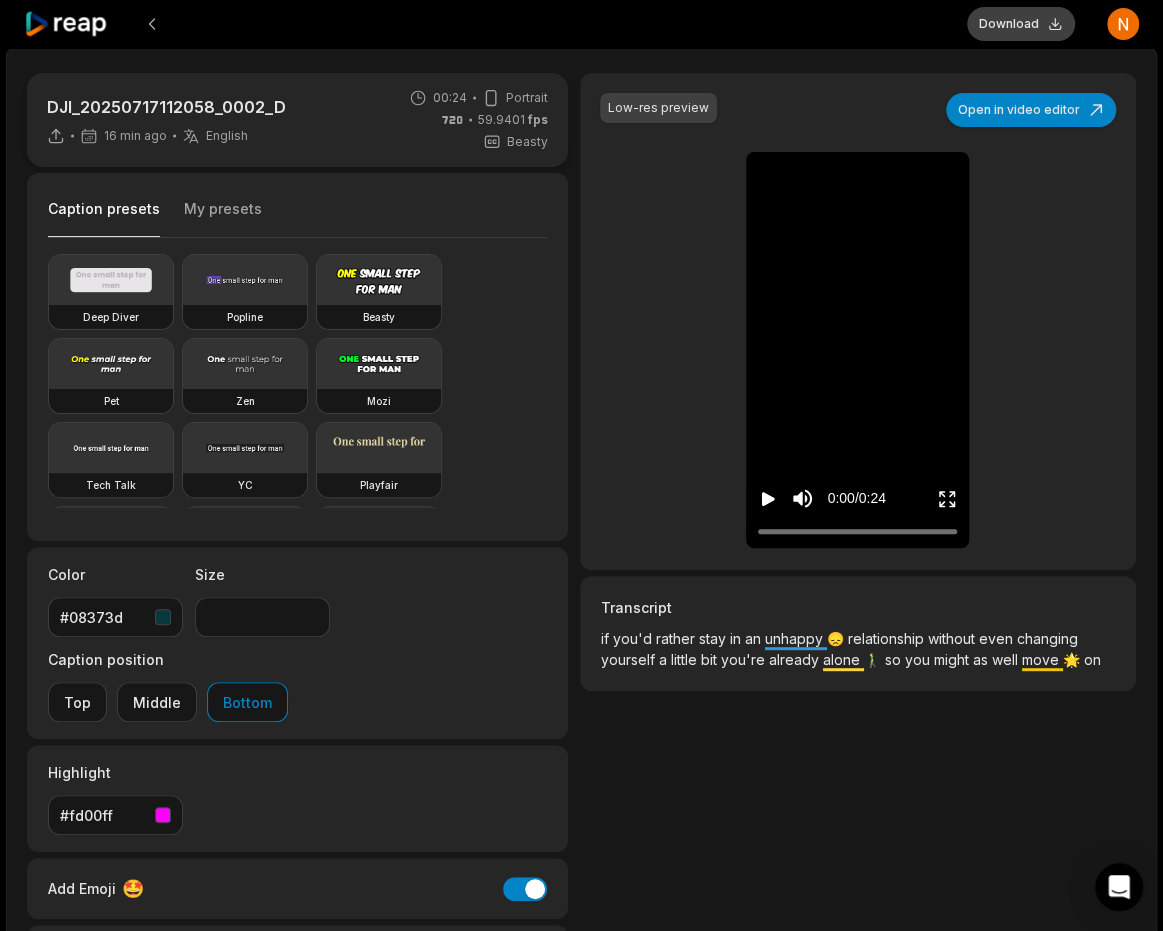 click on "Download" at bounding box center [1021, 24] 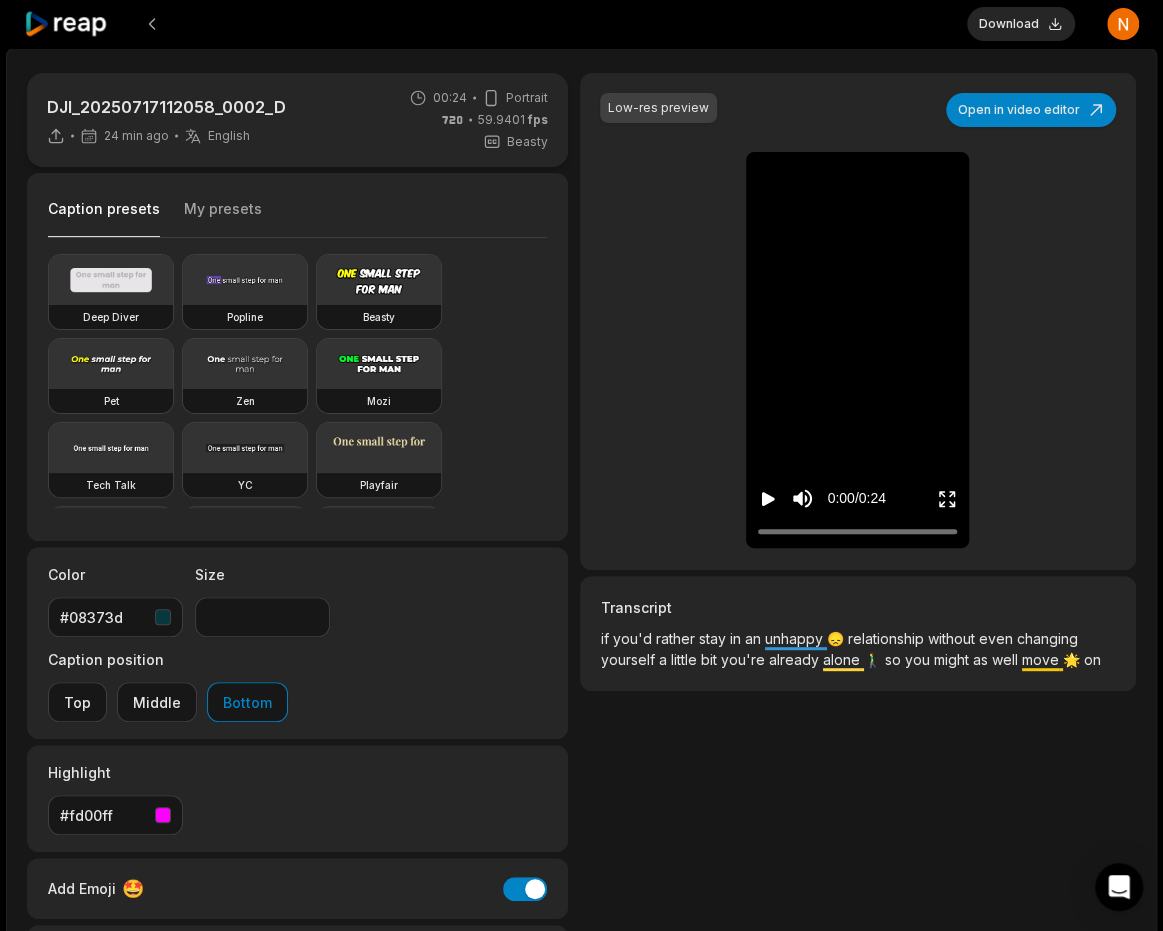 click on "DJI_20250717112058_0002_D 24 min ago English en 00:24 Portrait 59.9401   fps Beasty Caption presets My presets Deep Diver Popline Beasty Pet Zen Mozi Tech Talk YC Playfair Popping Drive Playdate Galaxy Turban Flipper Spell Youshaei Pod P Noah Phantom Color #08373d Size ** Caption position Top Middle Bottom Highlight #fd00ff Add Emoji 🤩 Add Emoji Add Word  Highlight Add Word Highlight Publish Save draft" at bounding box center [297, 552] 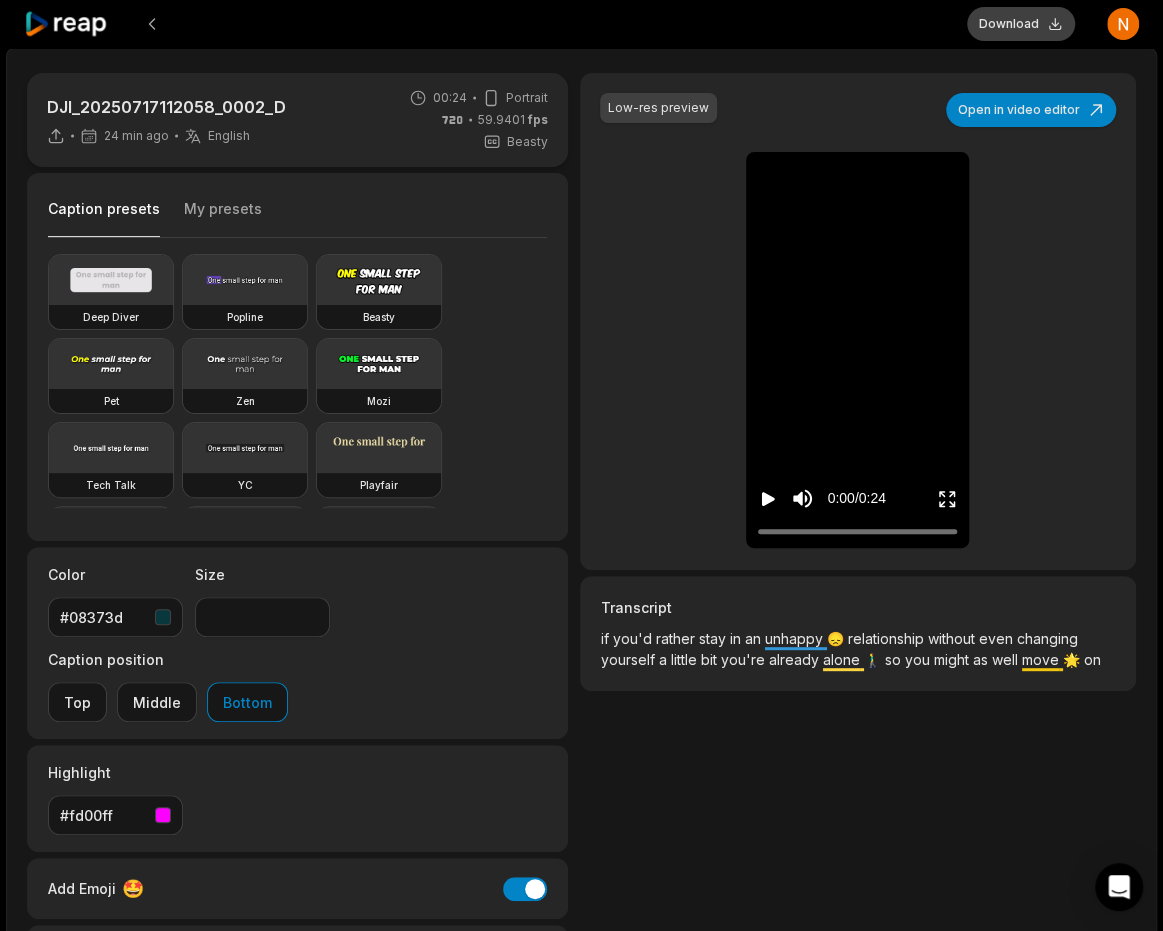 click on "Download" at bounding box center [1021, 24] 